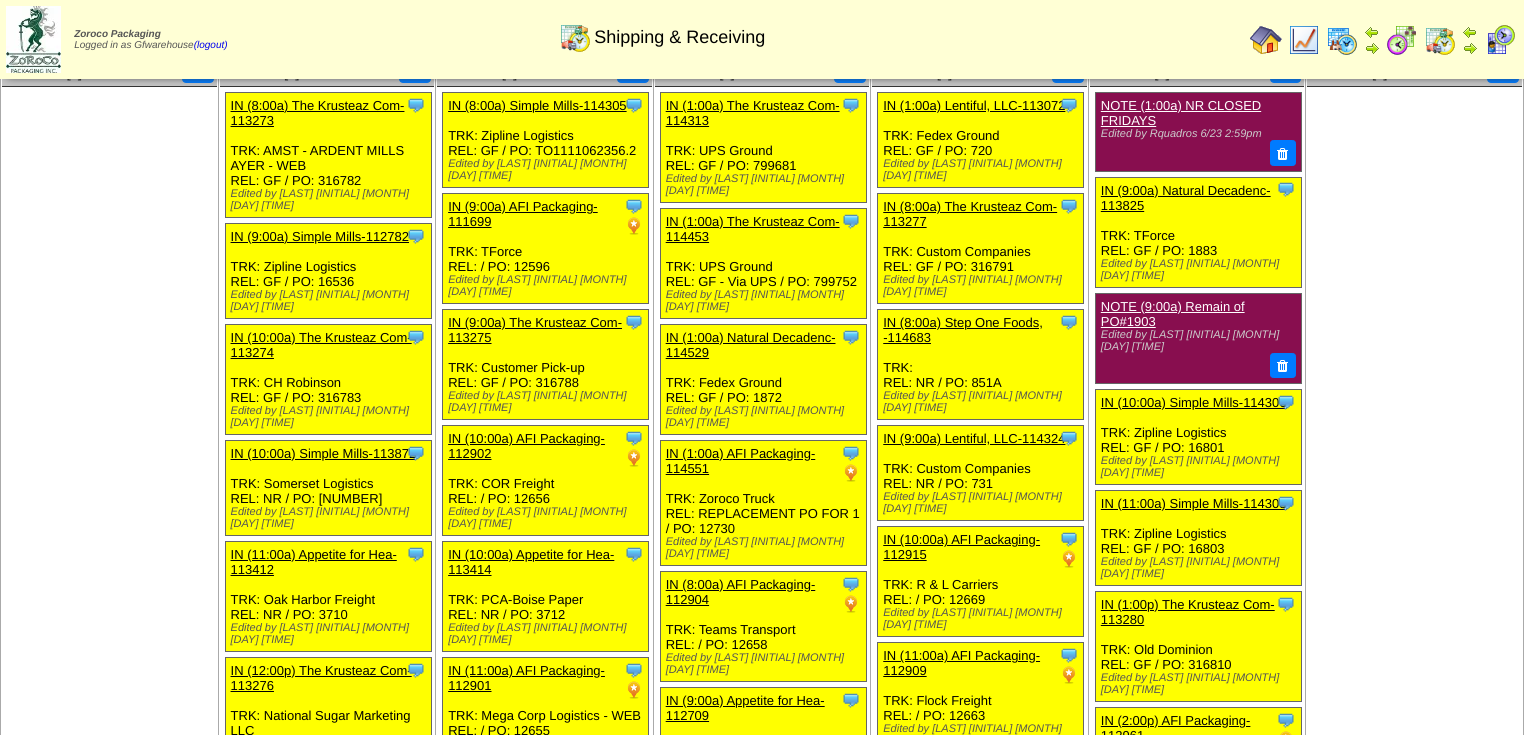 scroll, scrollTop: 0, scrollLeft: 0, axis: both 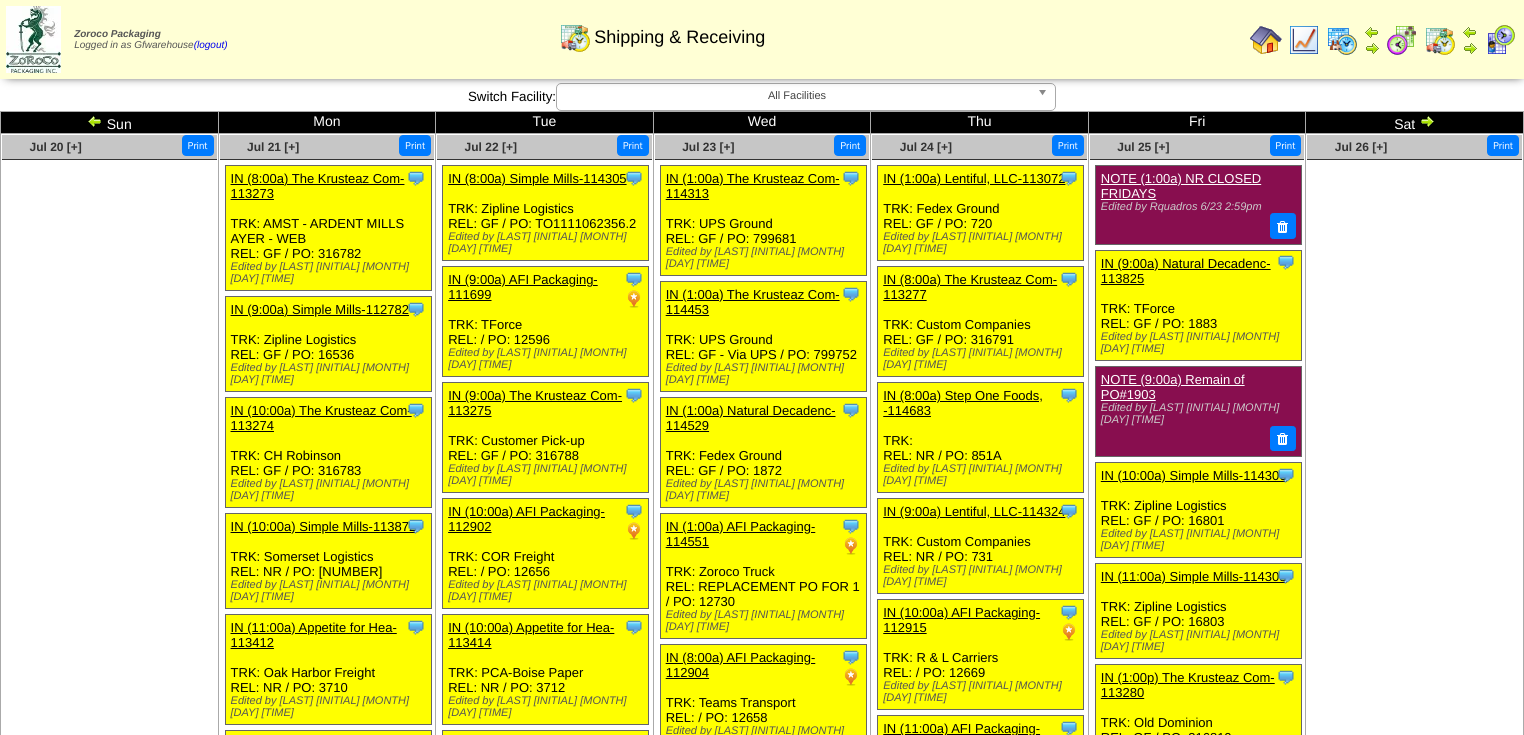 click on "Sat" at bounding box center [1415, 123] 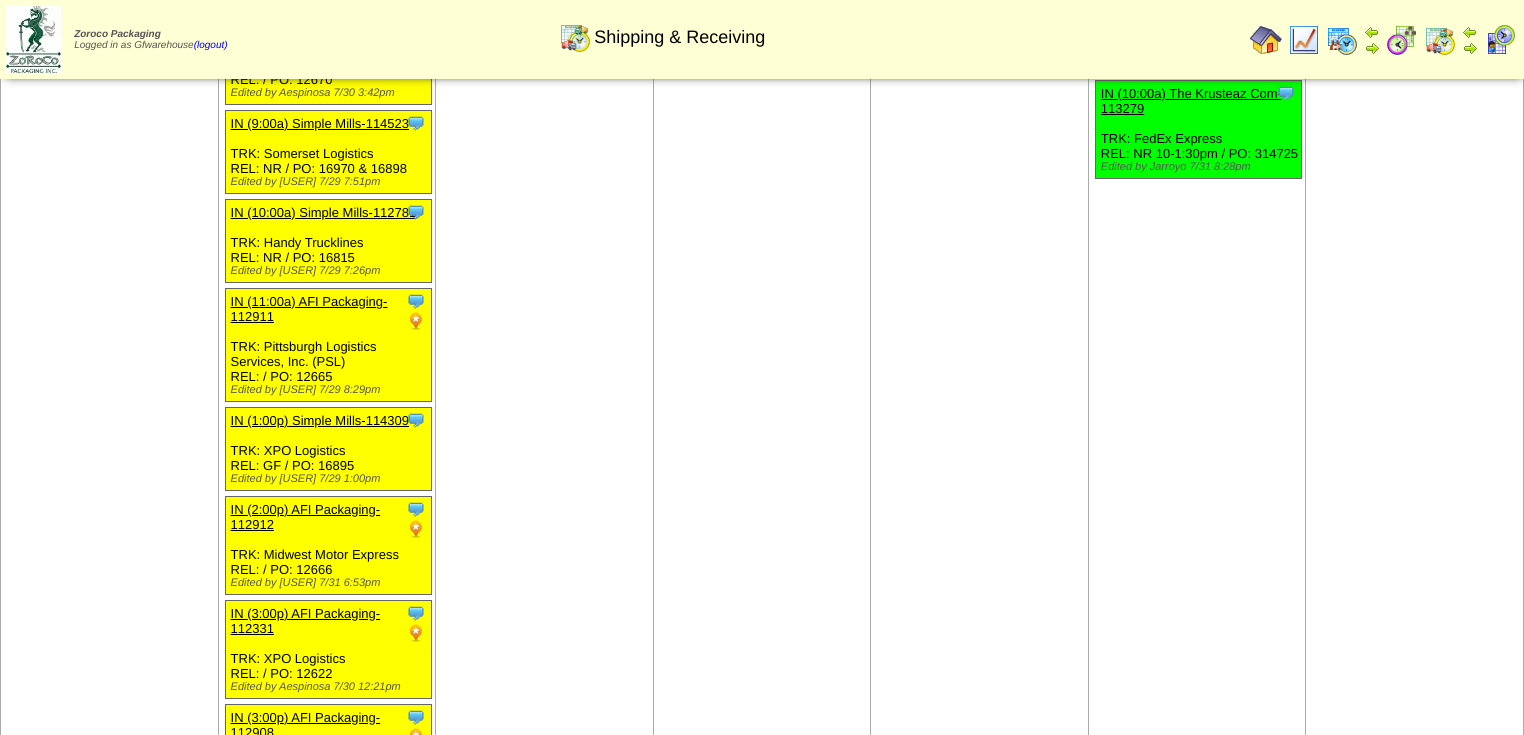 scroll, scrollTop: 1040, scrollLeft: 0, axis: vertical 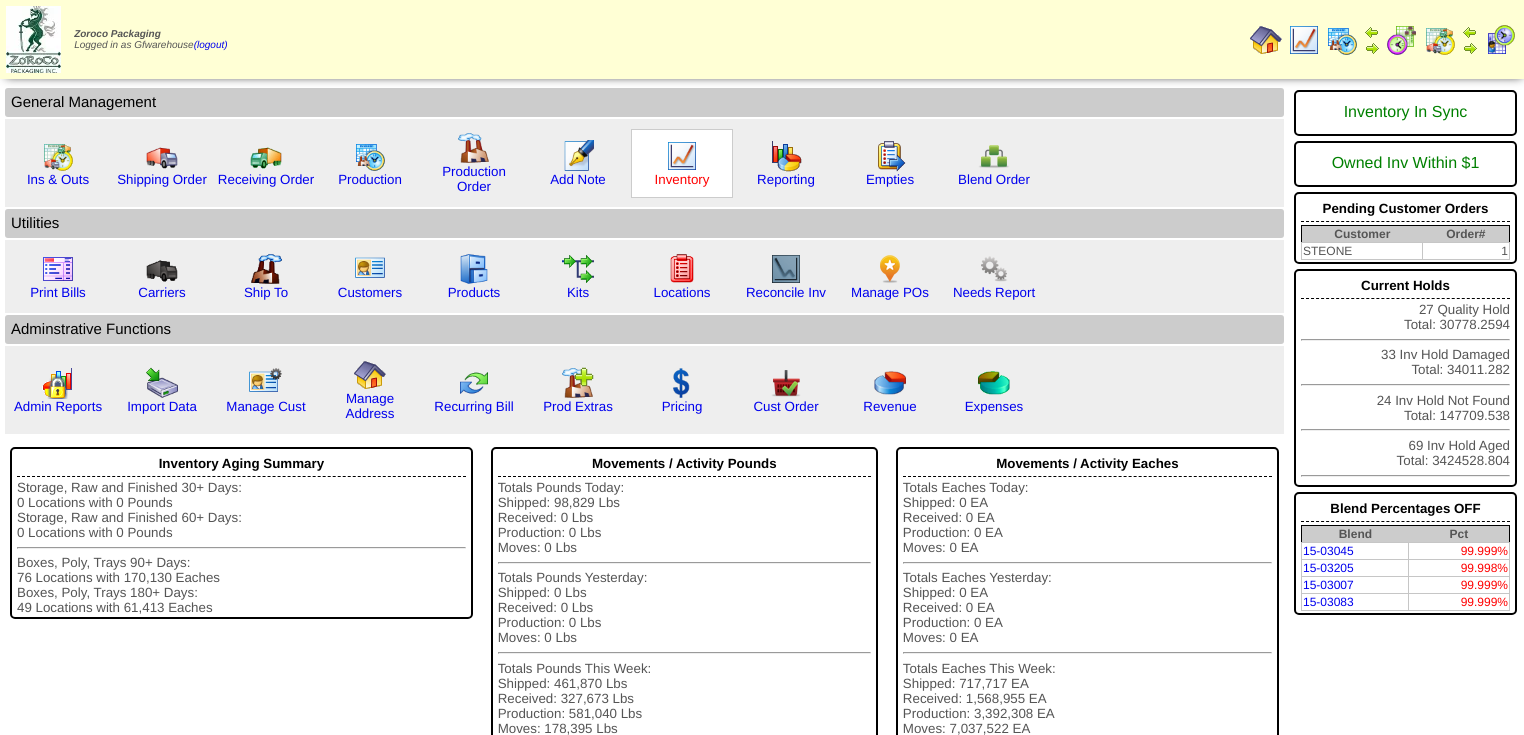 click on "Inventory" at bounding box center [682, 179] 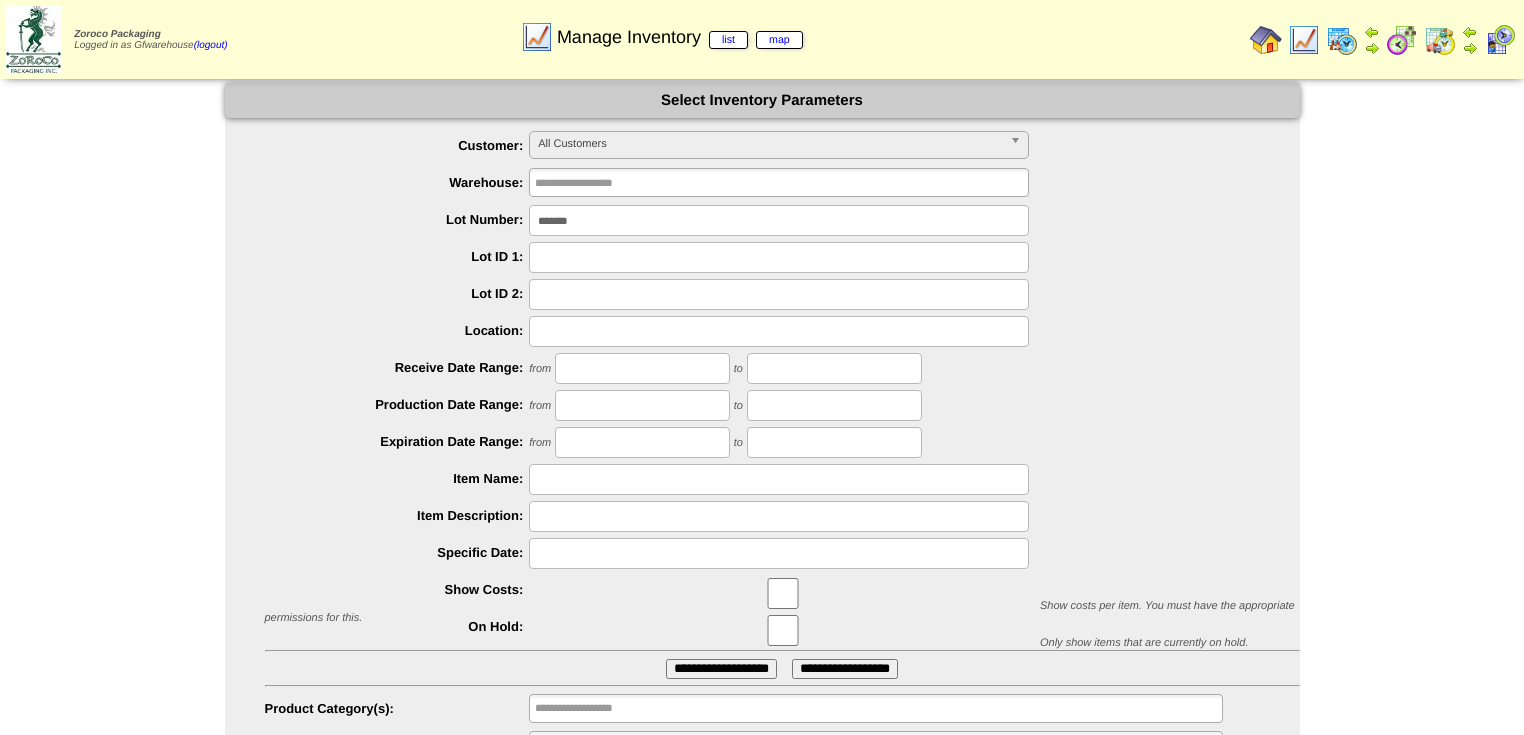 scroll, scrollTop: 0, scrollLeft: 0, axis: both 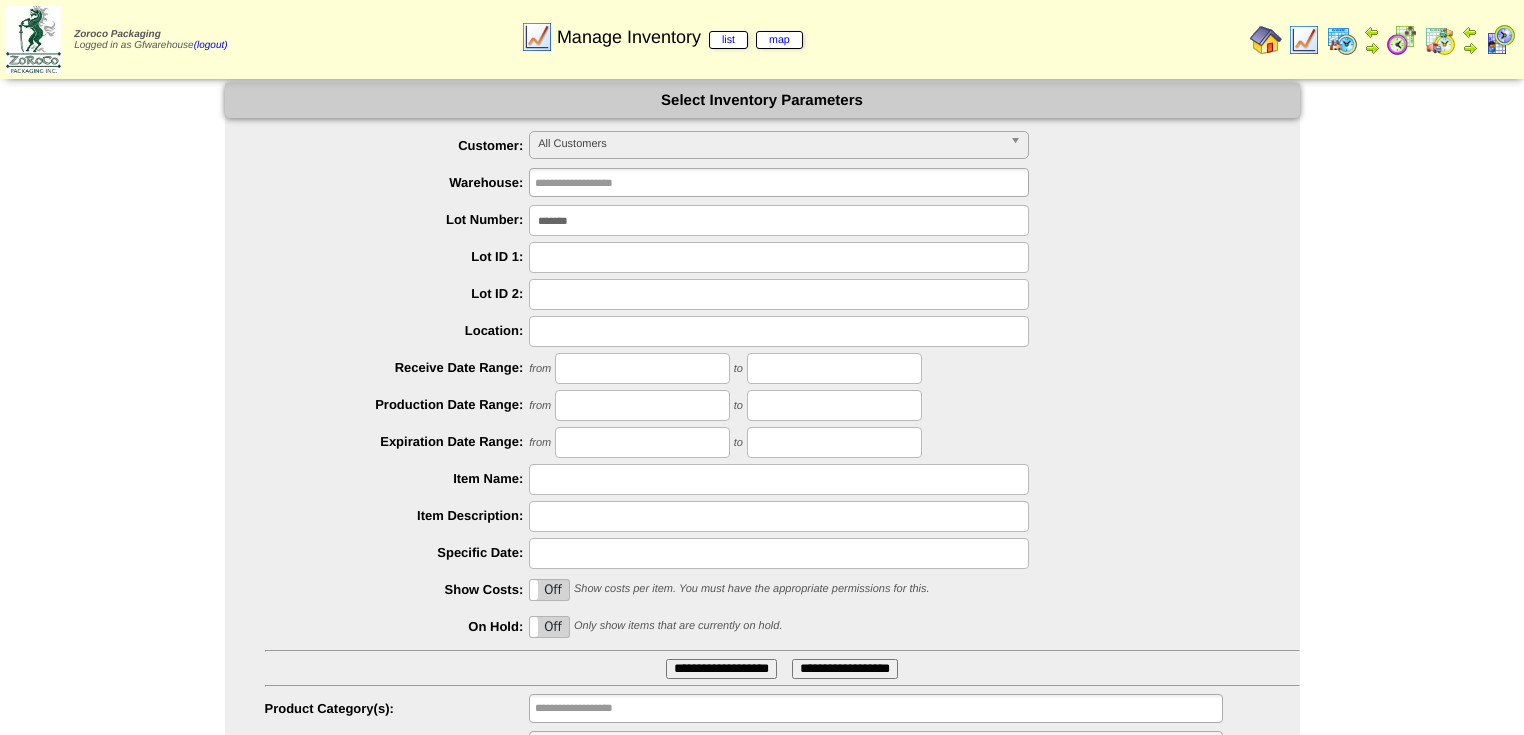 click on "*******" at bounding box center (779, 220) 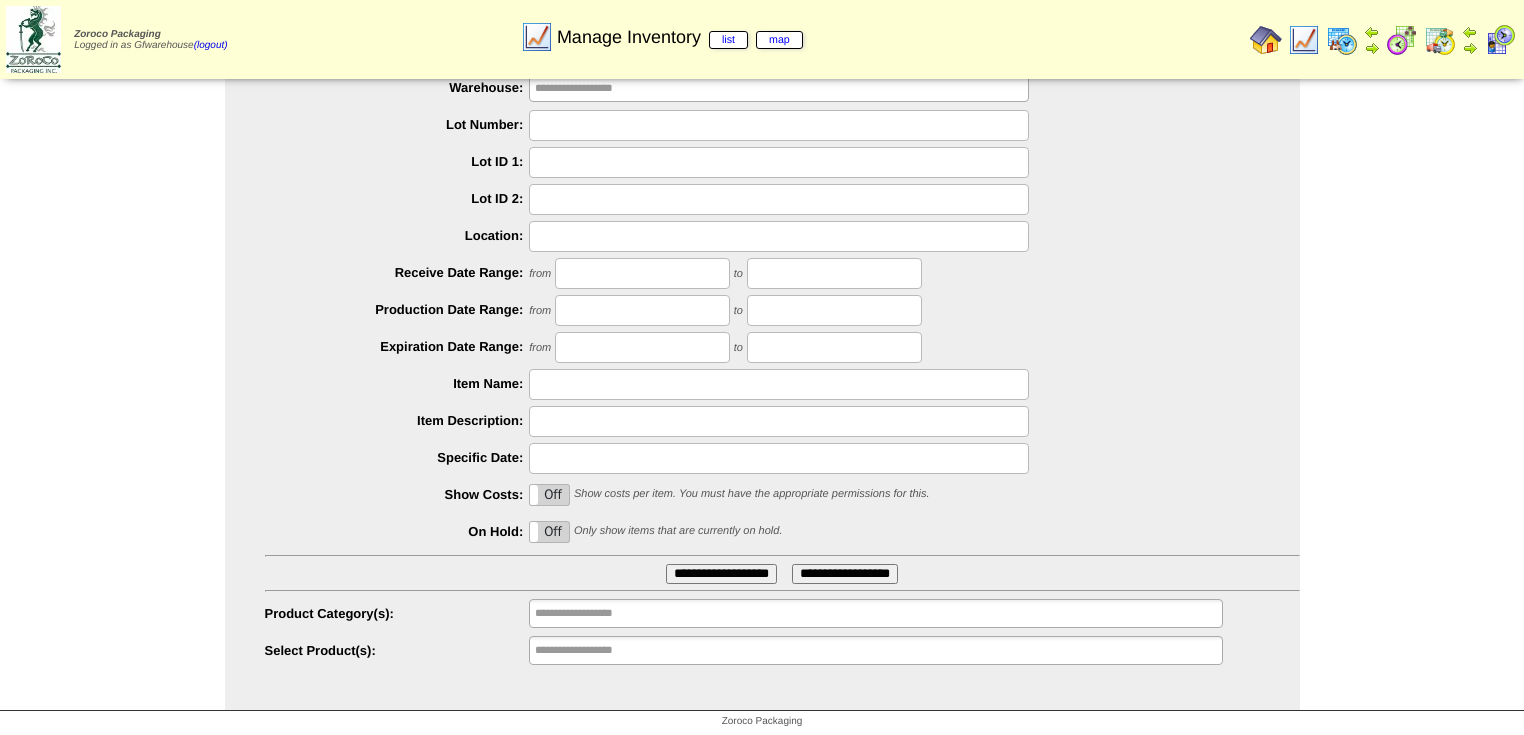 scroll, scrollTop: 98, scrollLeft: 0, axis: vertical 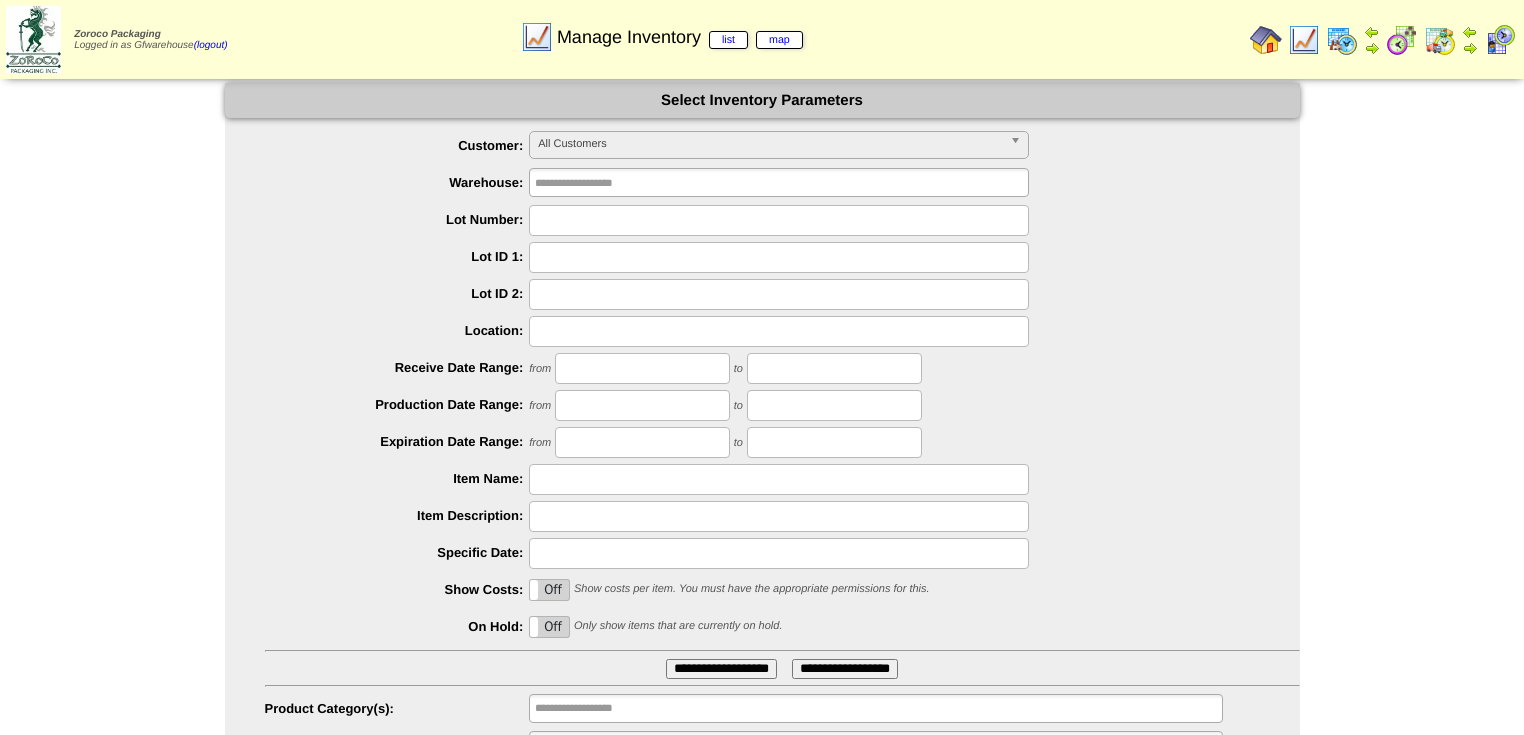 click at bounding box center (779, 220) 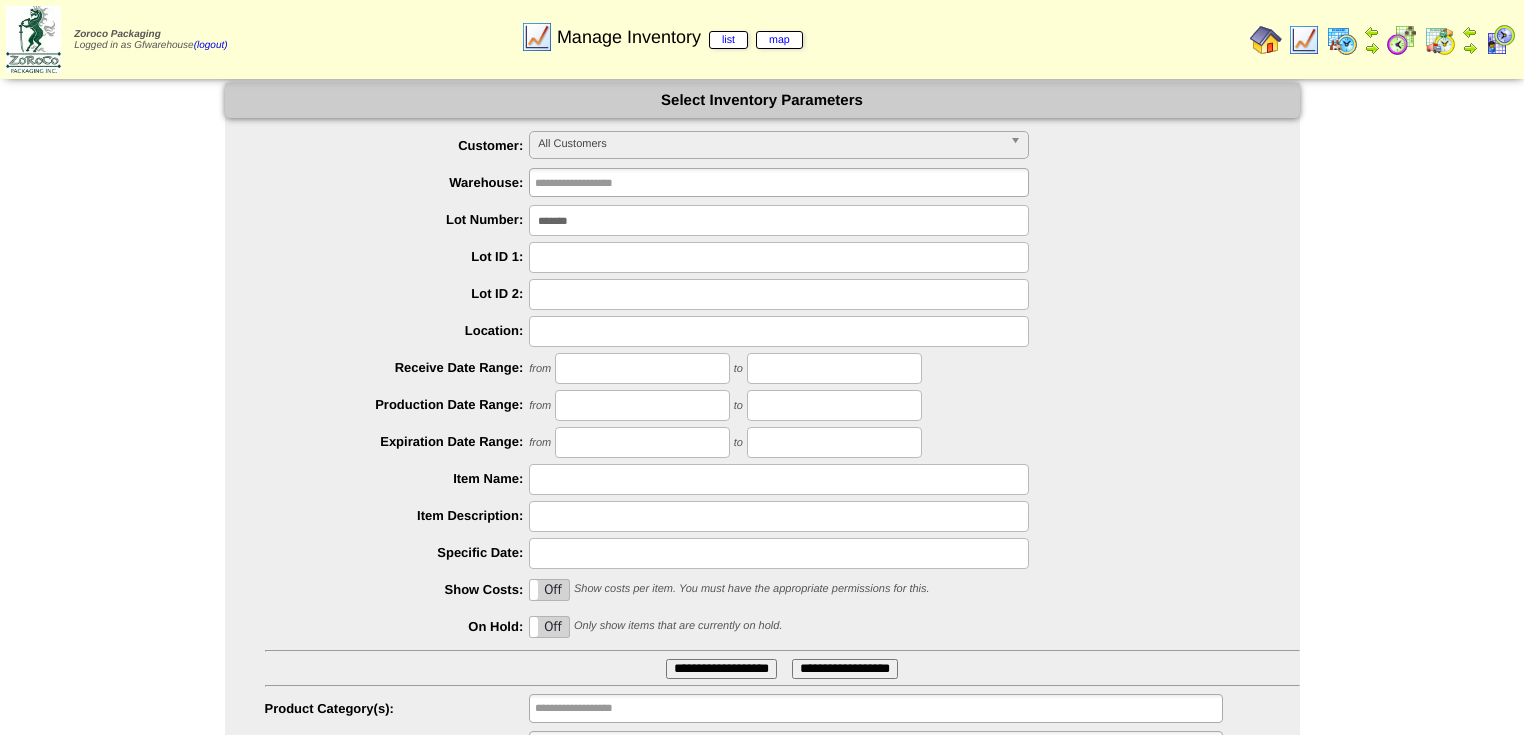 type on "*******" 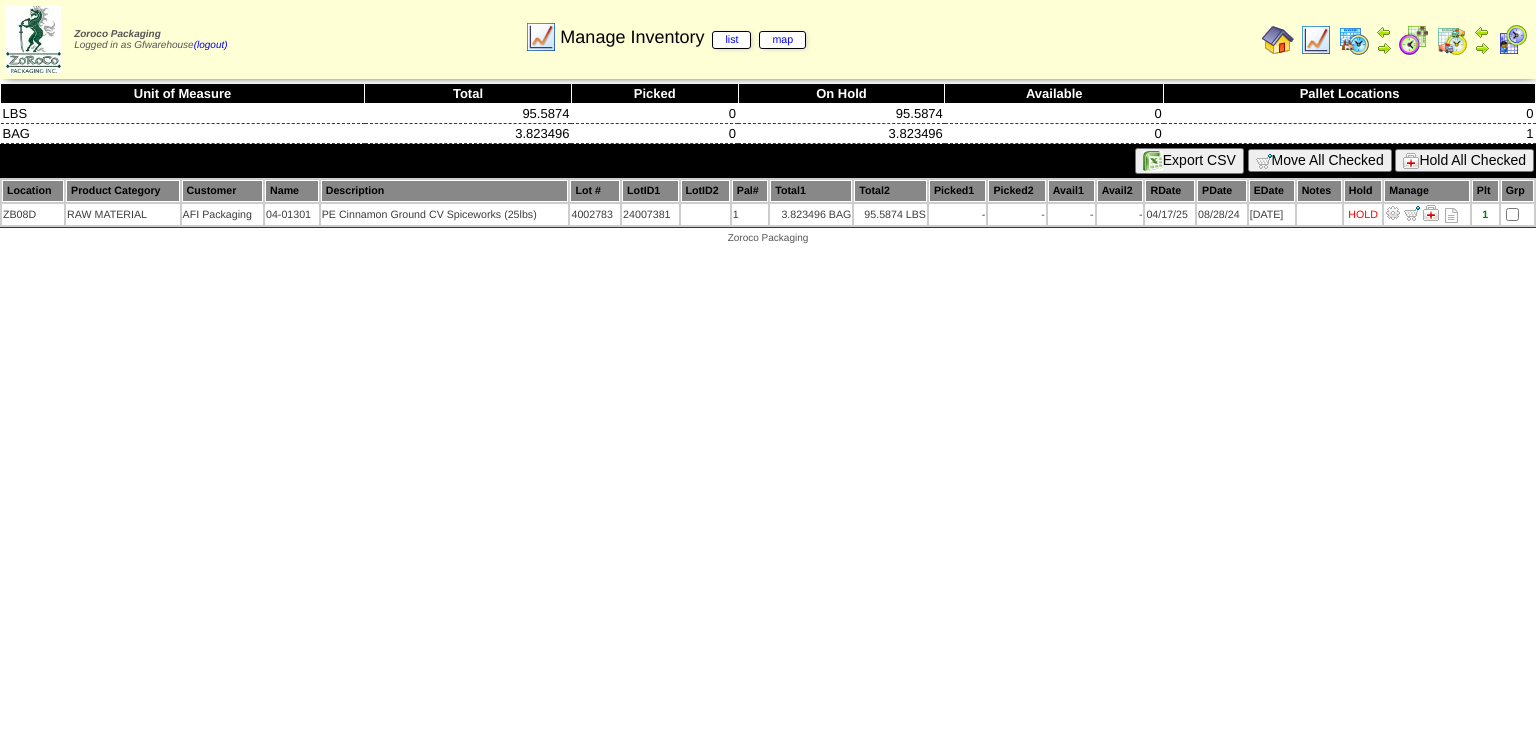 scroll, scrollTop: 0, scrollLeft: 0, axis: both 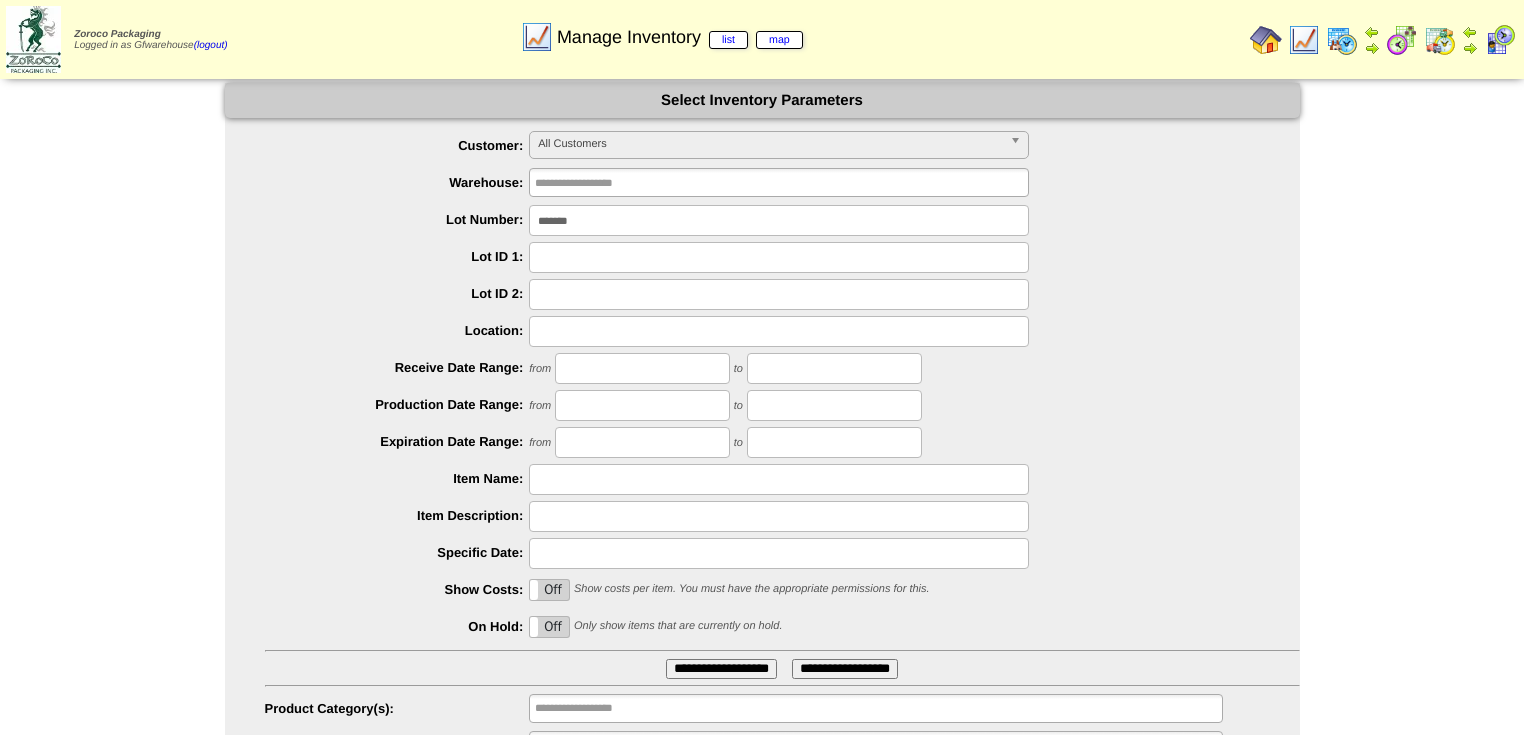 click on "**********" at bounding box center (762, 446) 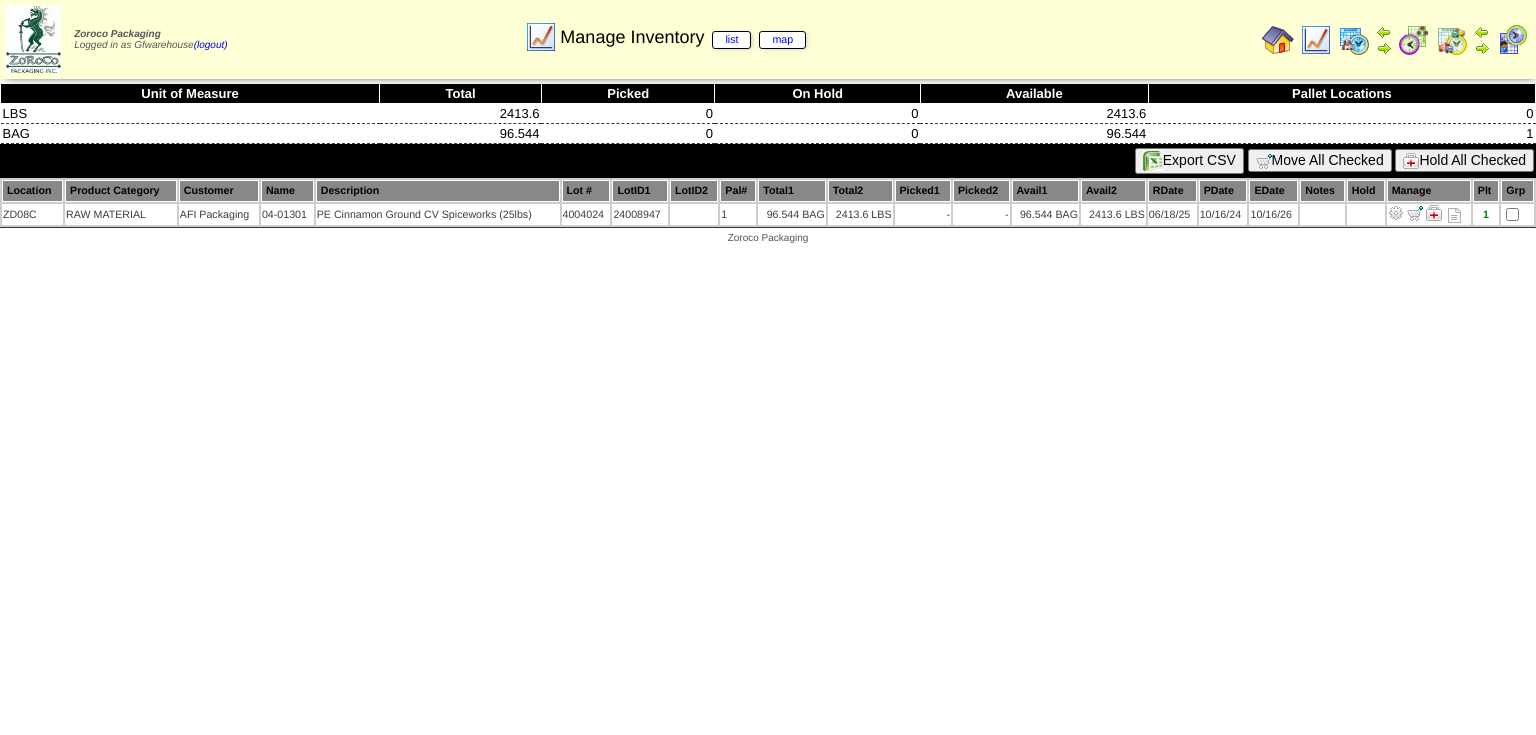 scroll, scrollTop: 0, scrollLeft: 0, axis: both 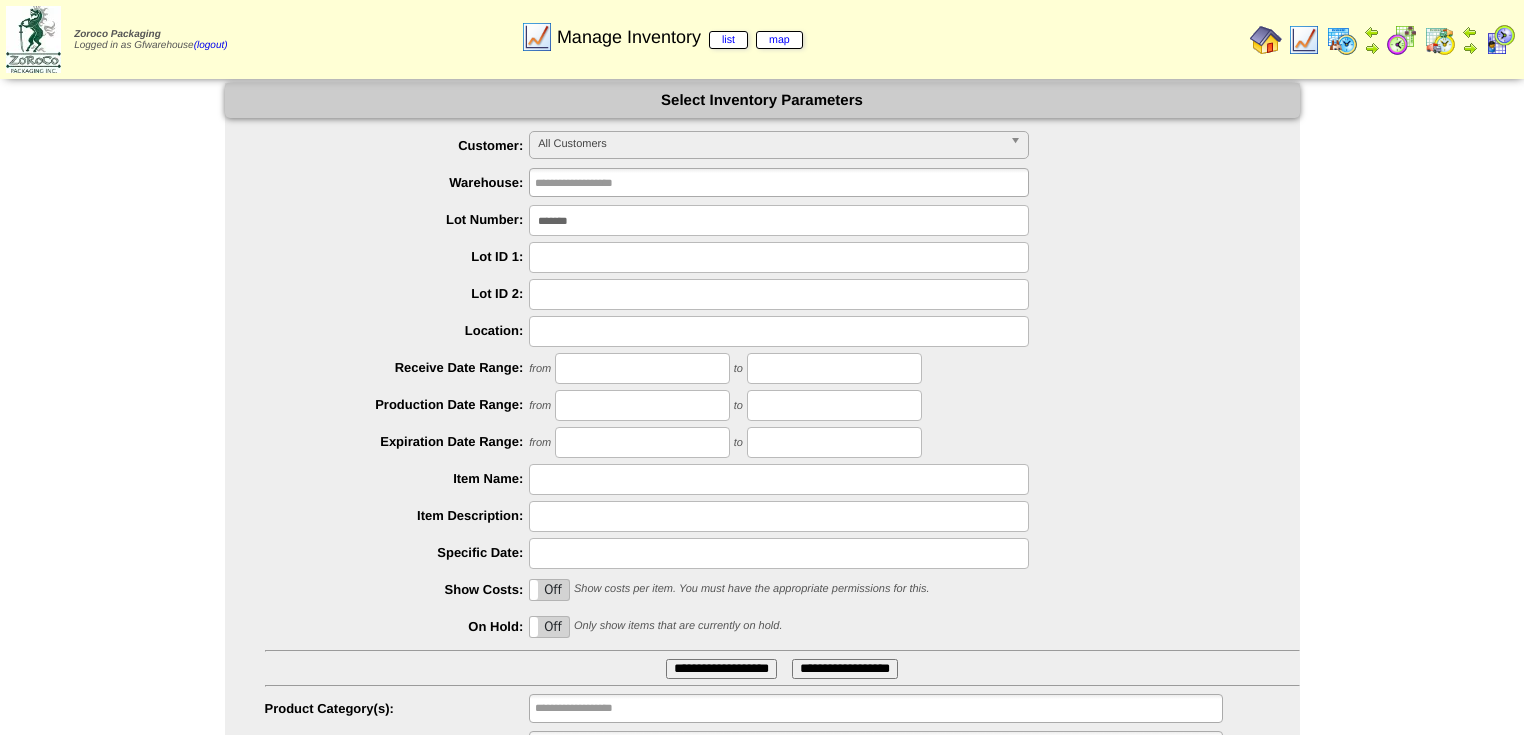 click on "*******" at bounding box center (779, 220) 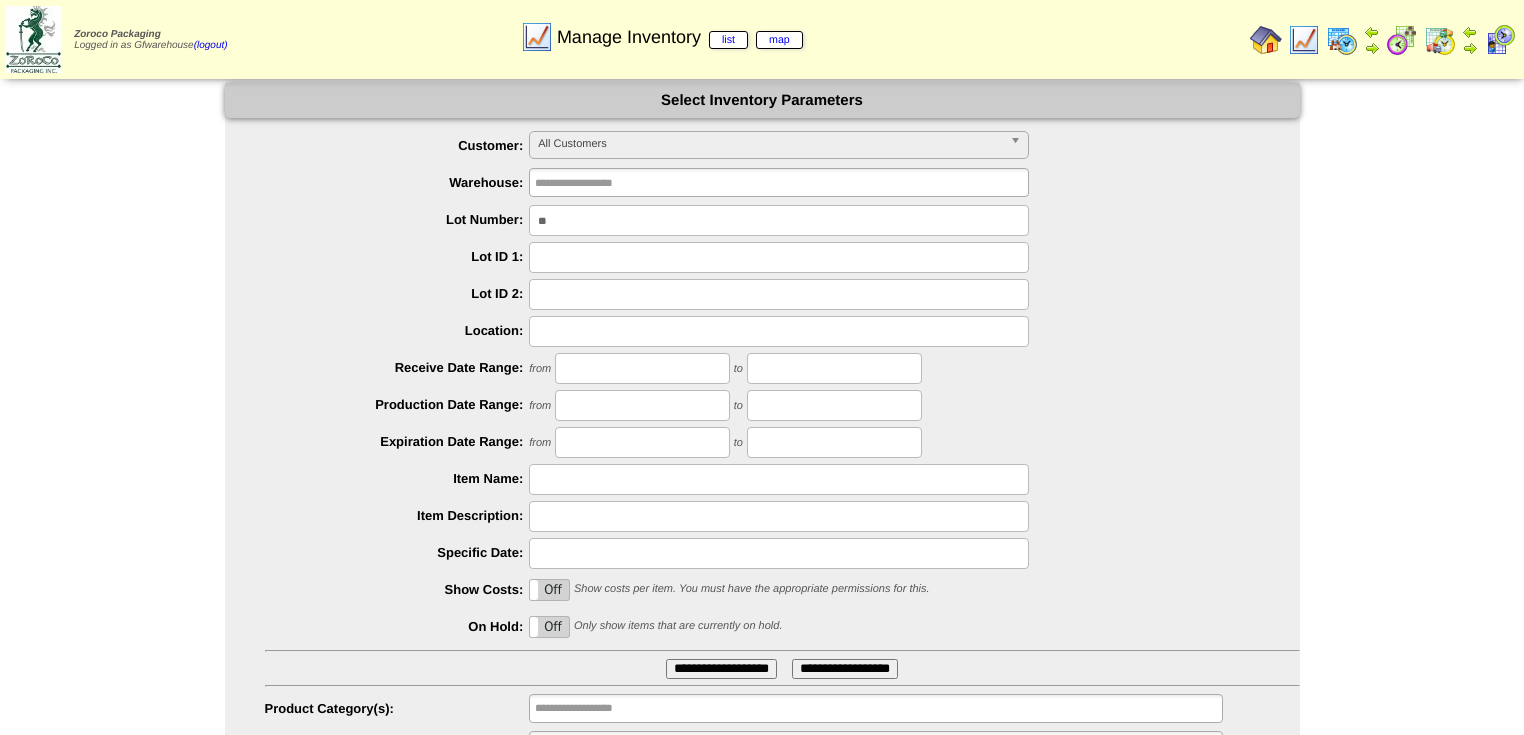 type on "*" 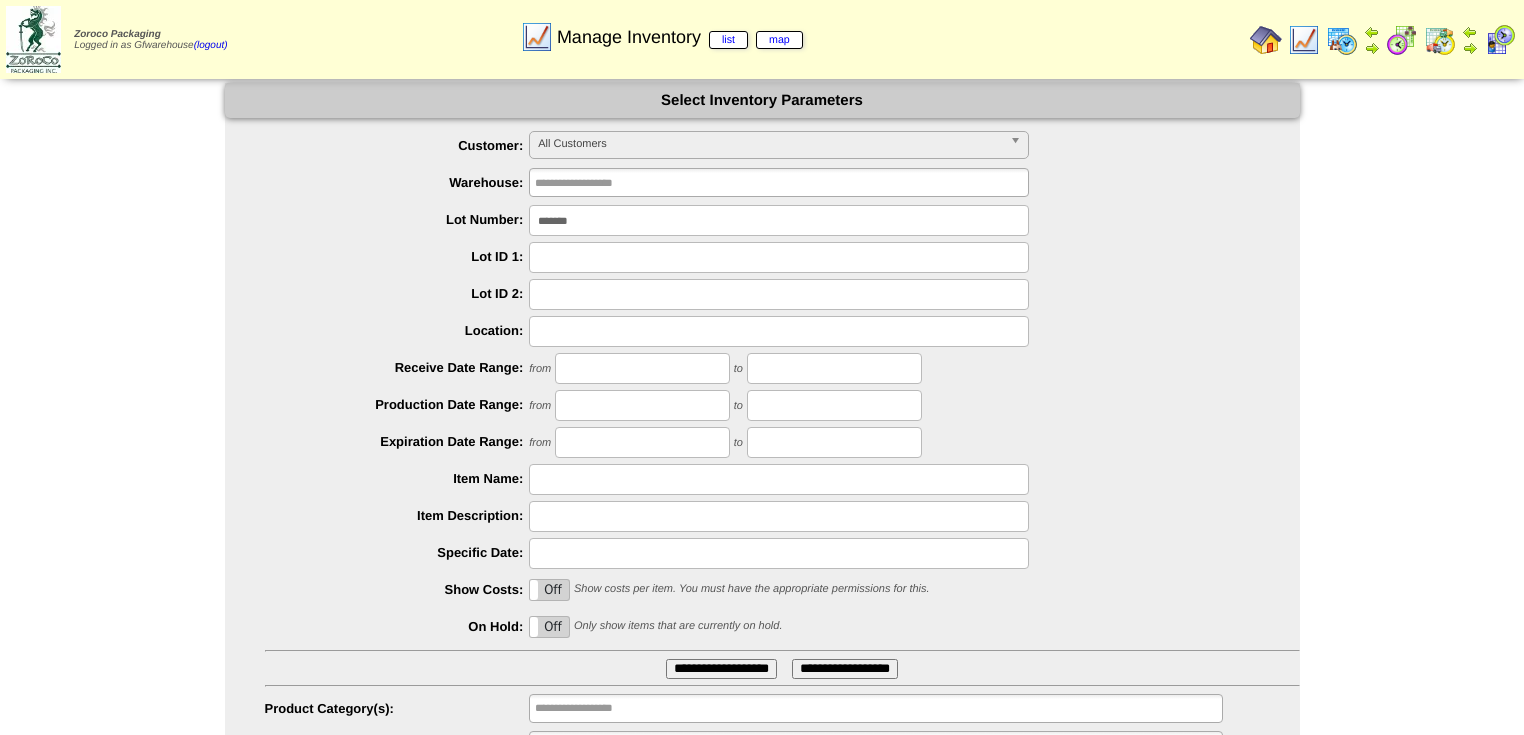 type on "*******" 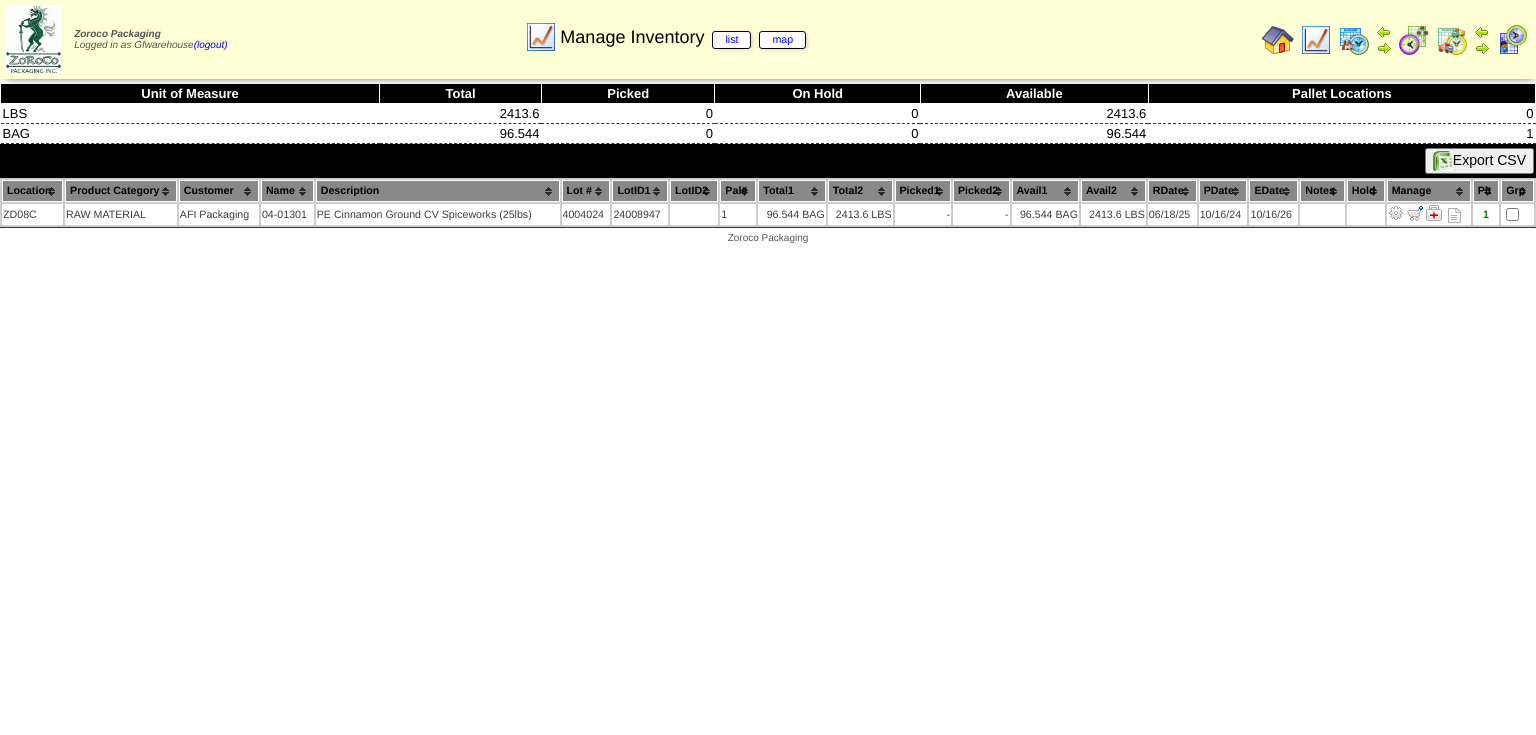 scroll, scrollTop: 0, scrollLeft: 0, axis: both 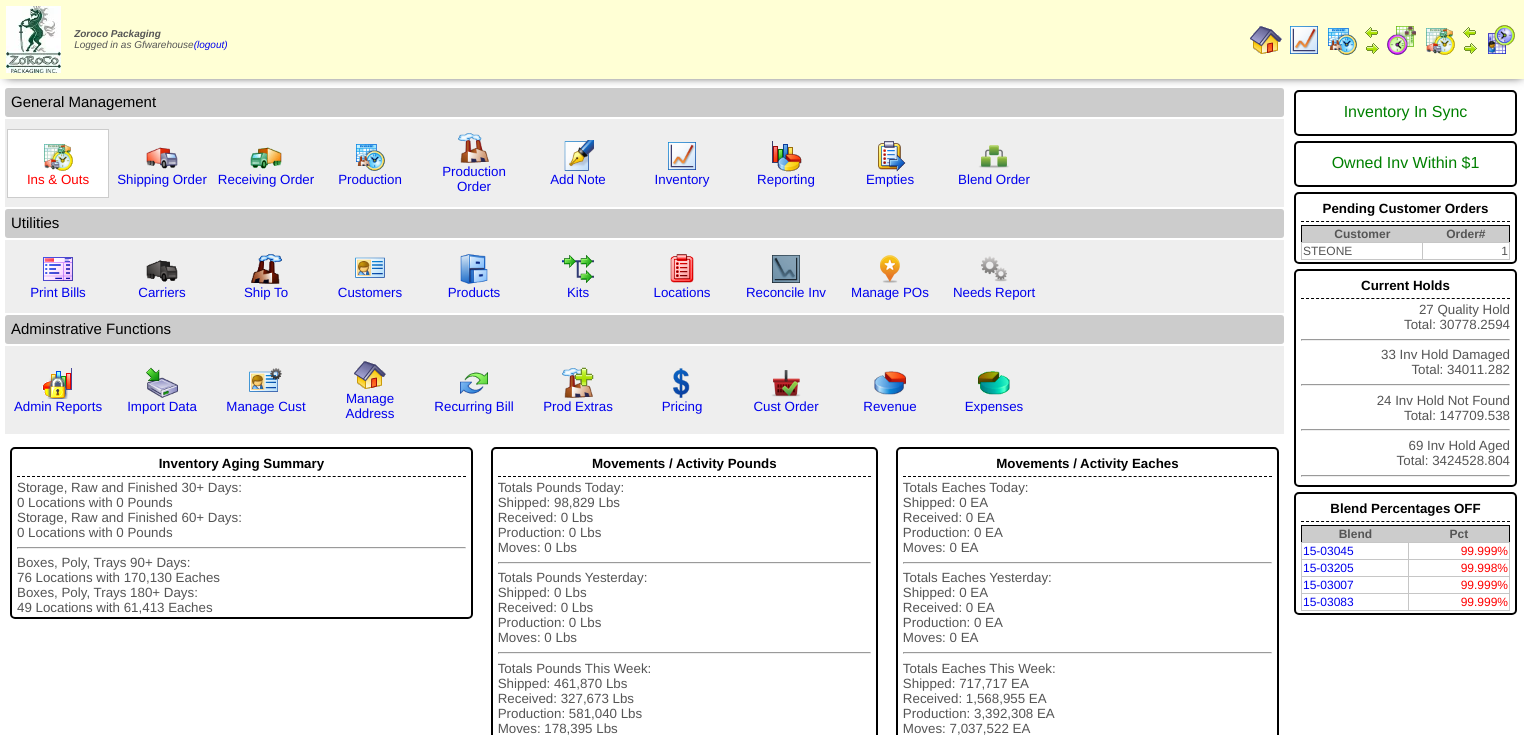click on "Ins & Outs" at bounding box center (58, 179) 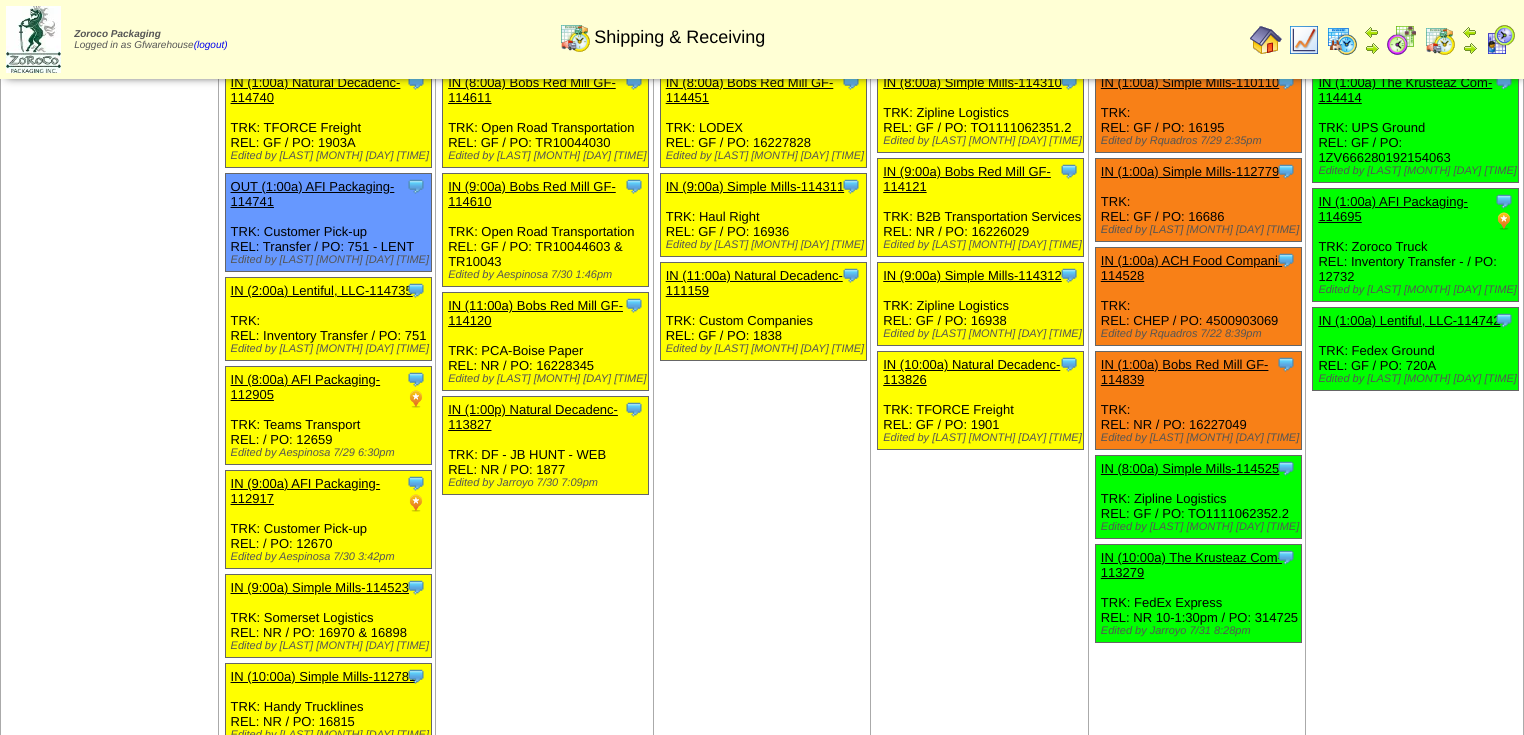 scroll, scrollTop: 0, scrollLeft: 0, axis: both 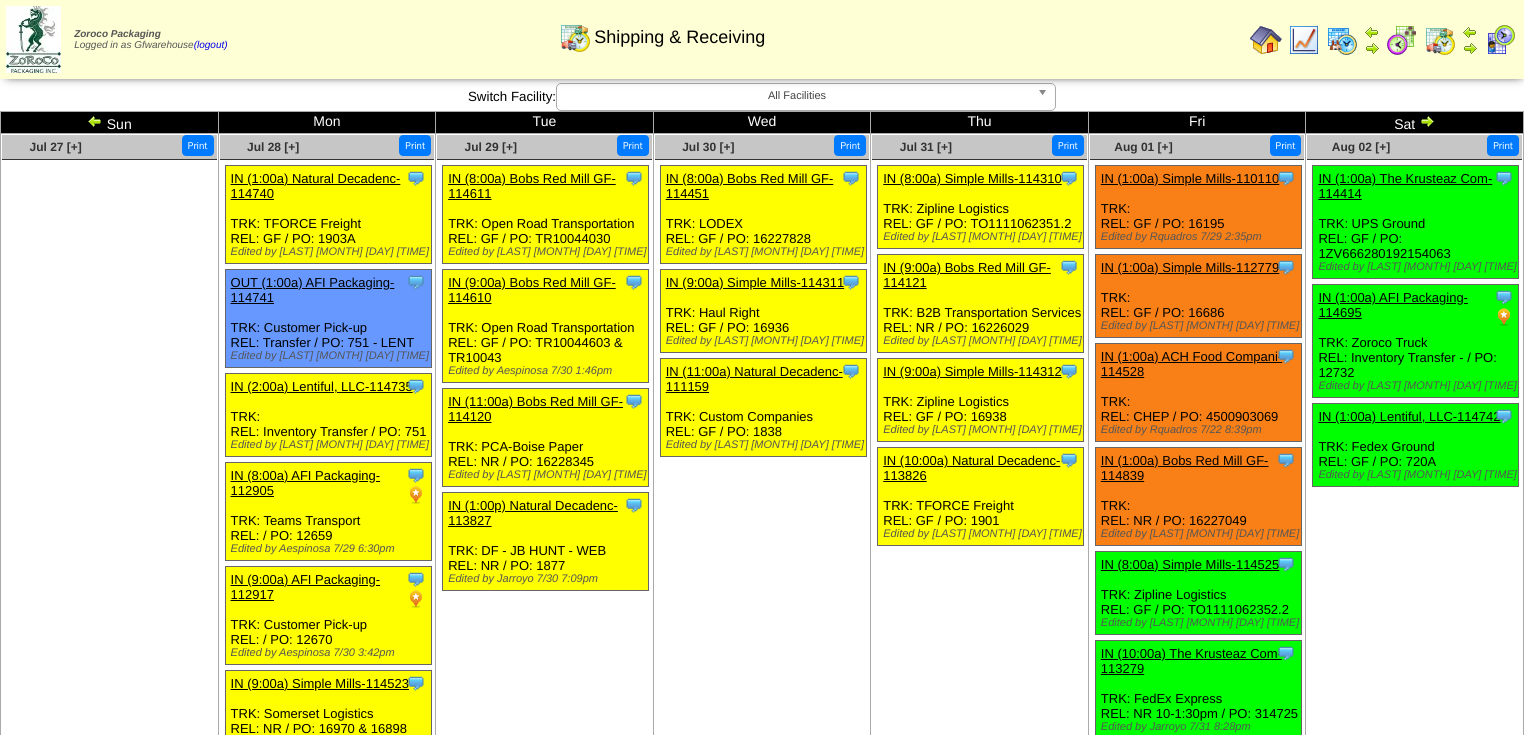 click at bounding box center [1427, 121] 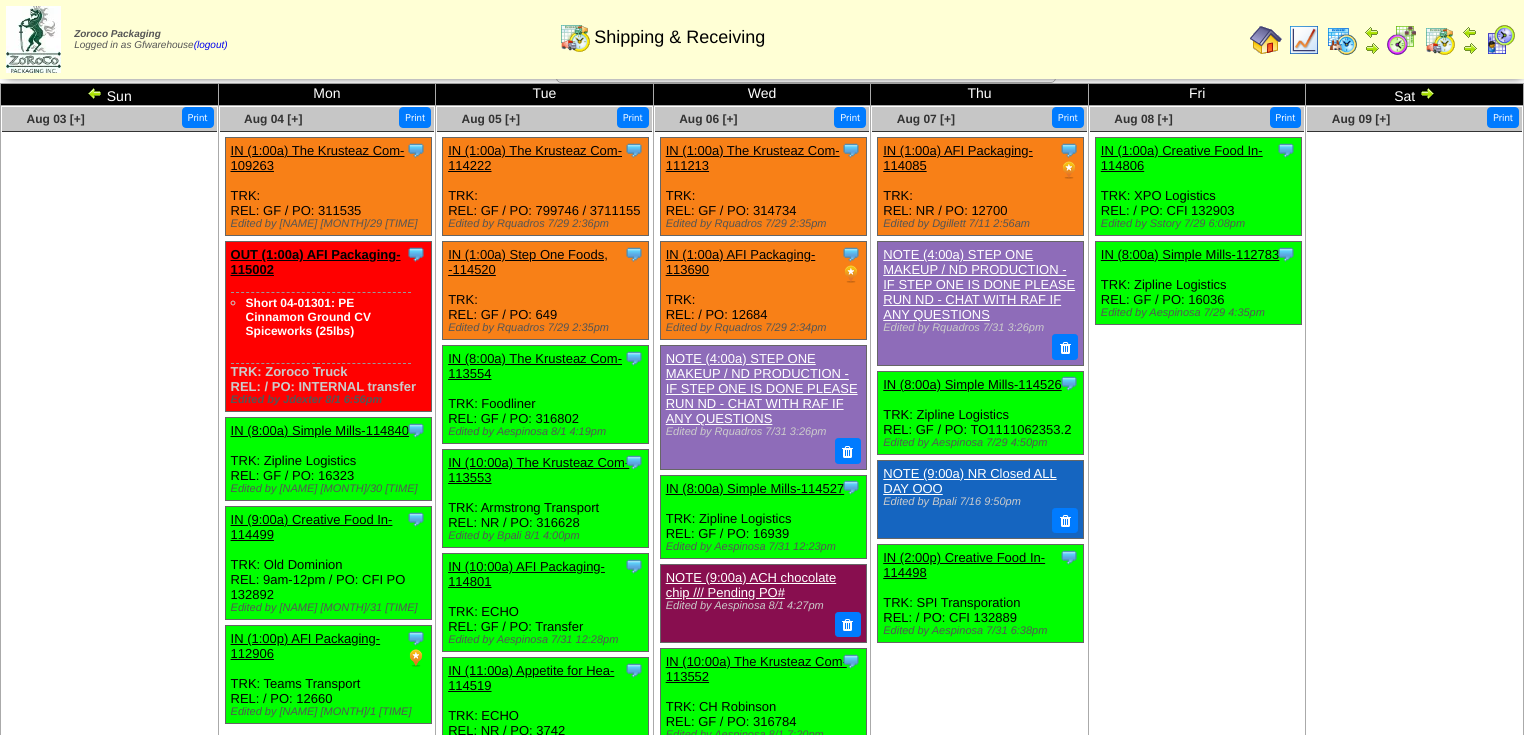 scroll, scrollTop: 0, scrollLeft: 0, axis: both 